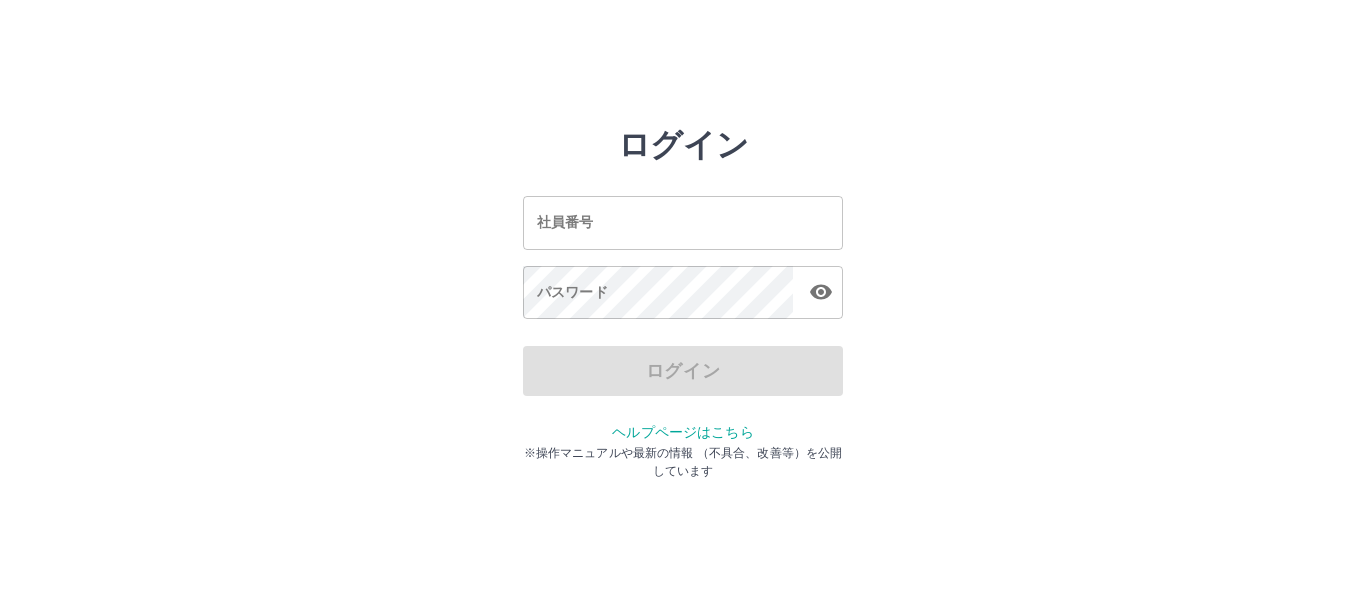 scroll, scrollTop: 0, scrollLeft: 0, axis: both 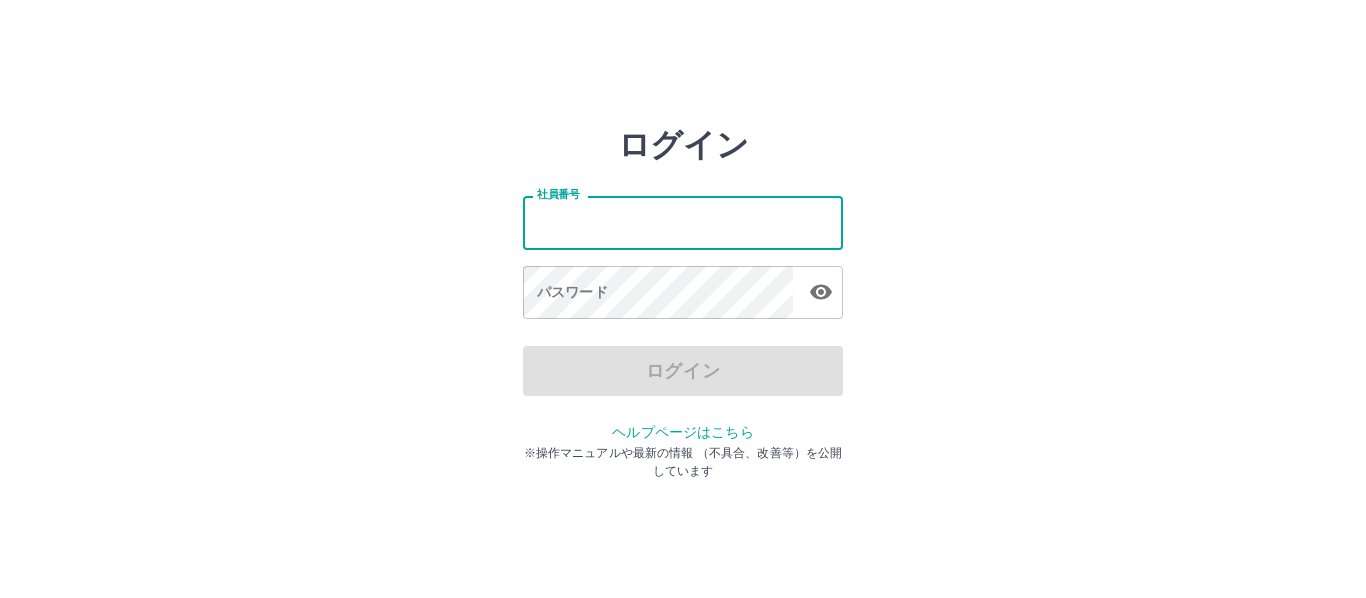 click on "社員番号" at bounding box center (683, 222) 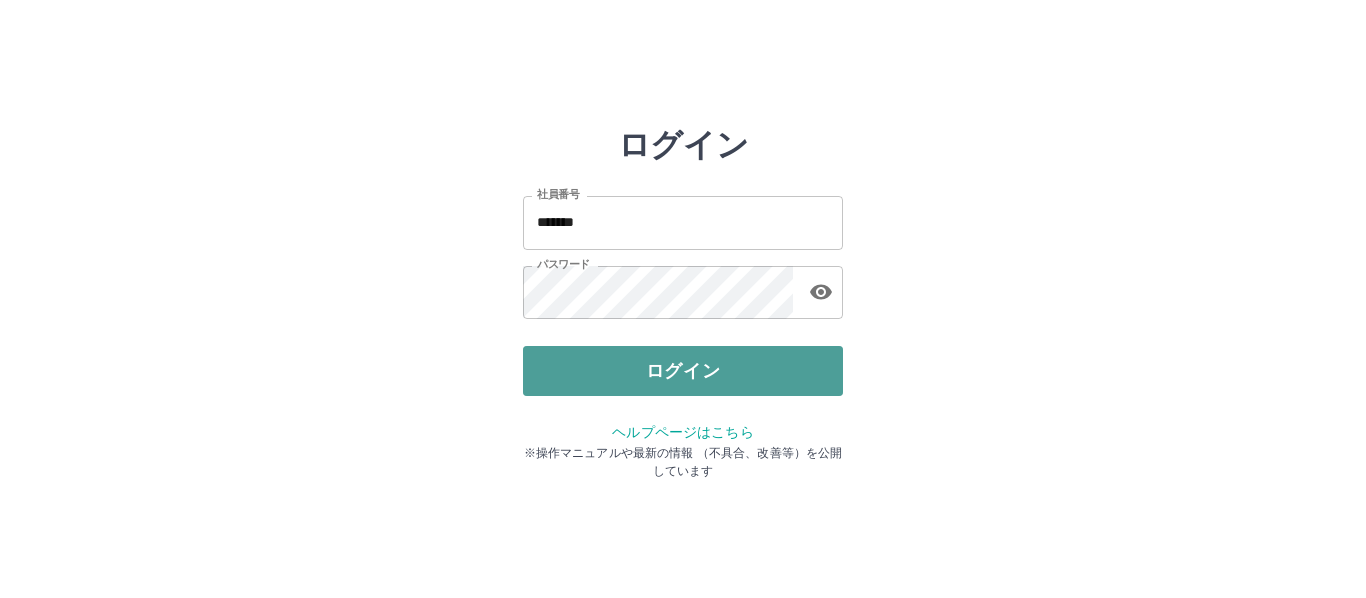 click on "ログイン" at bounding box center [683, 371] 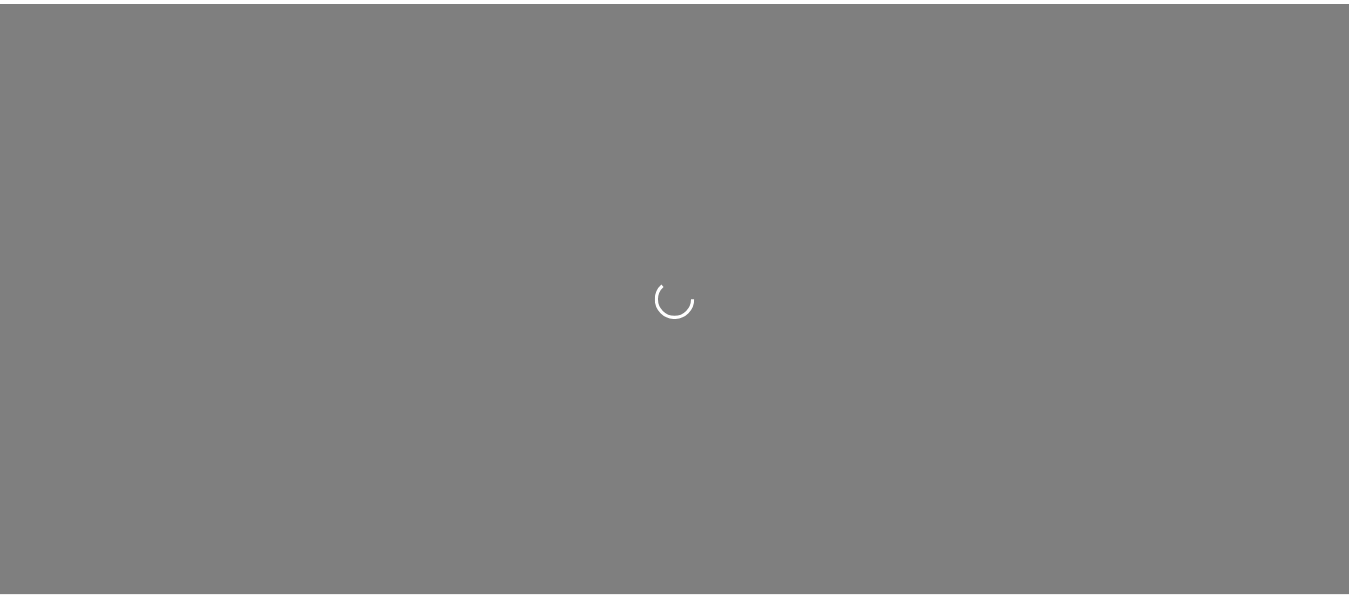scroll, scrollTop: 0, scrollLeft: 0, axis: both 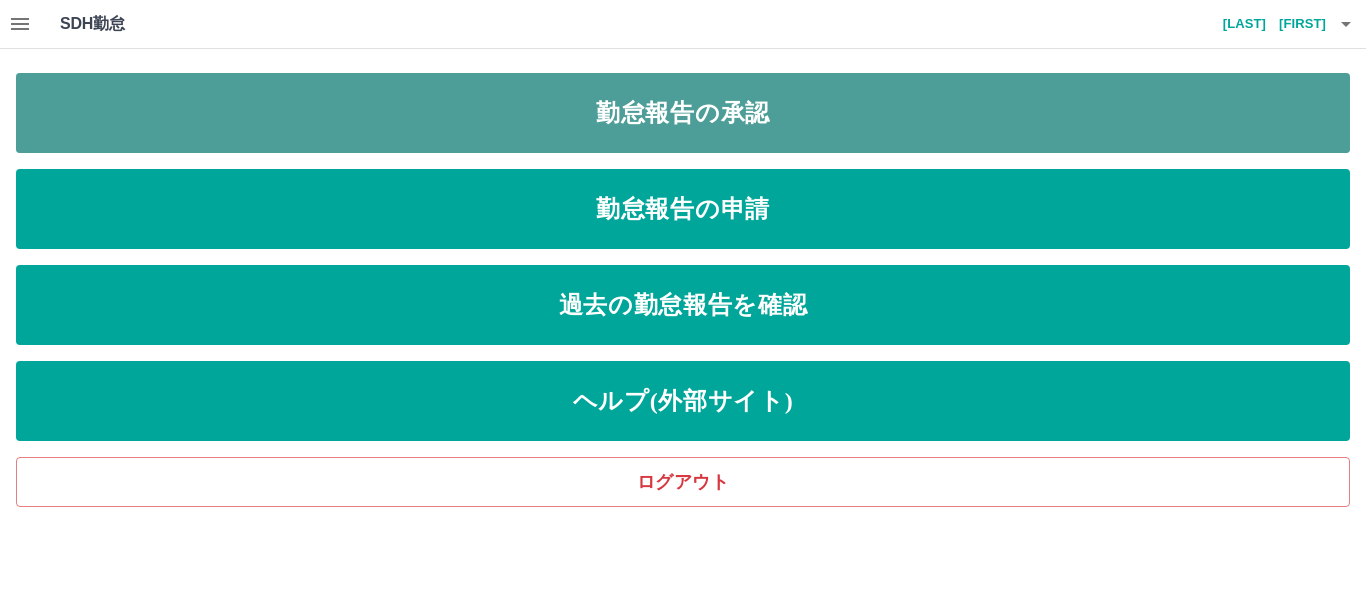 click on "勤怠報告の承認" at bounding box center [683, 113] 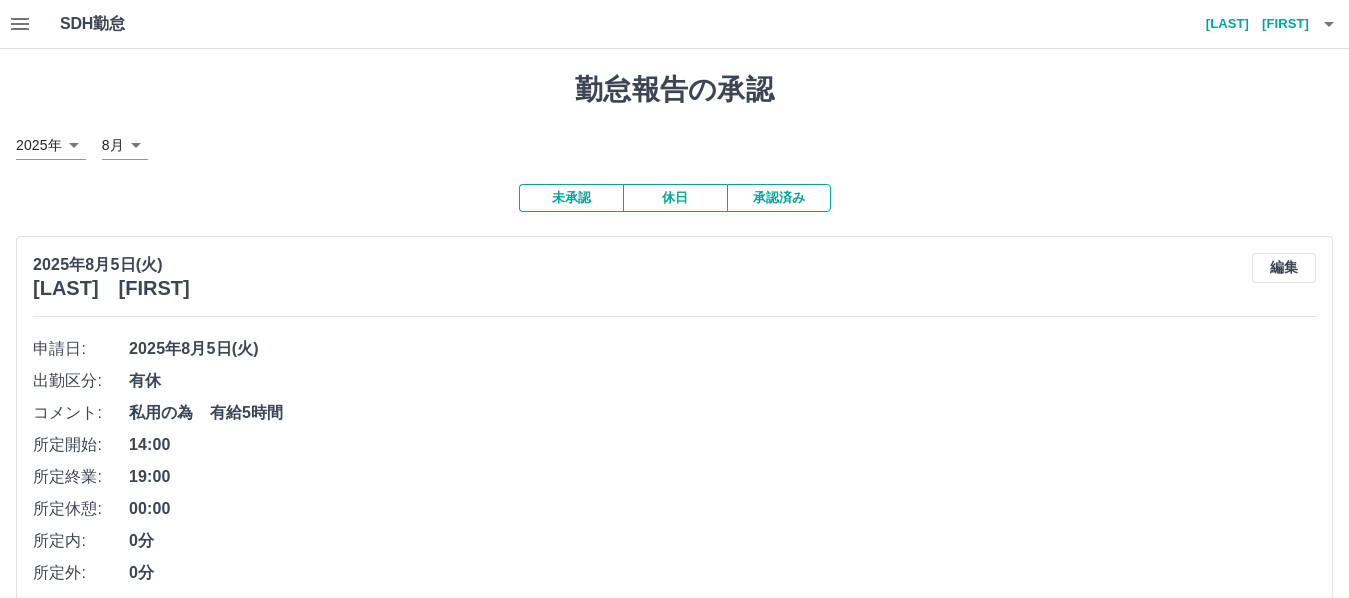 click 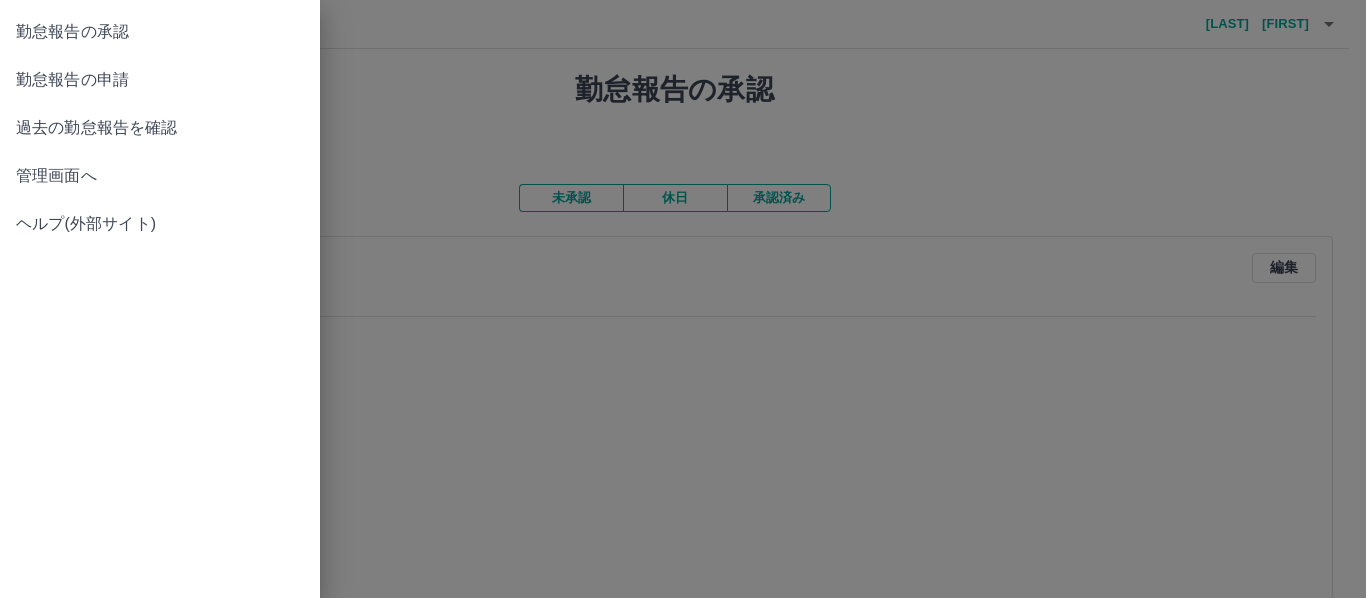 click at bounding box center [683, 299] 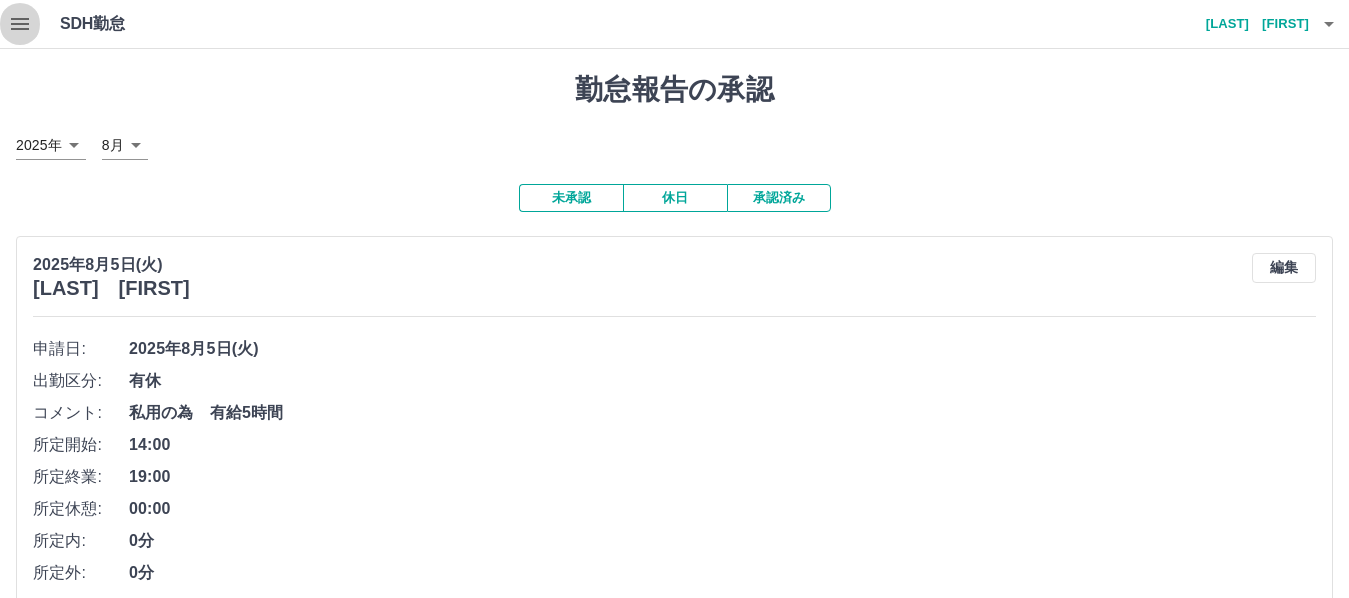 click at bounding box center (20, 24) 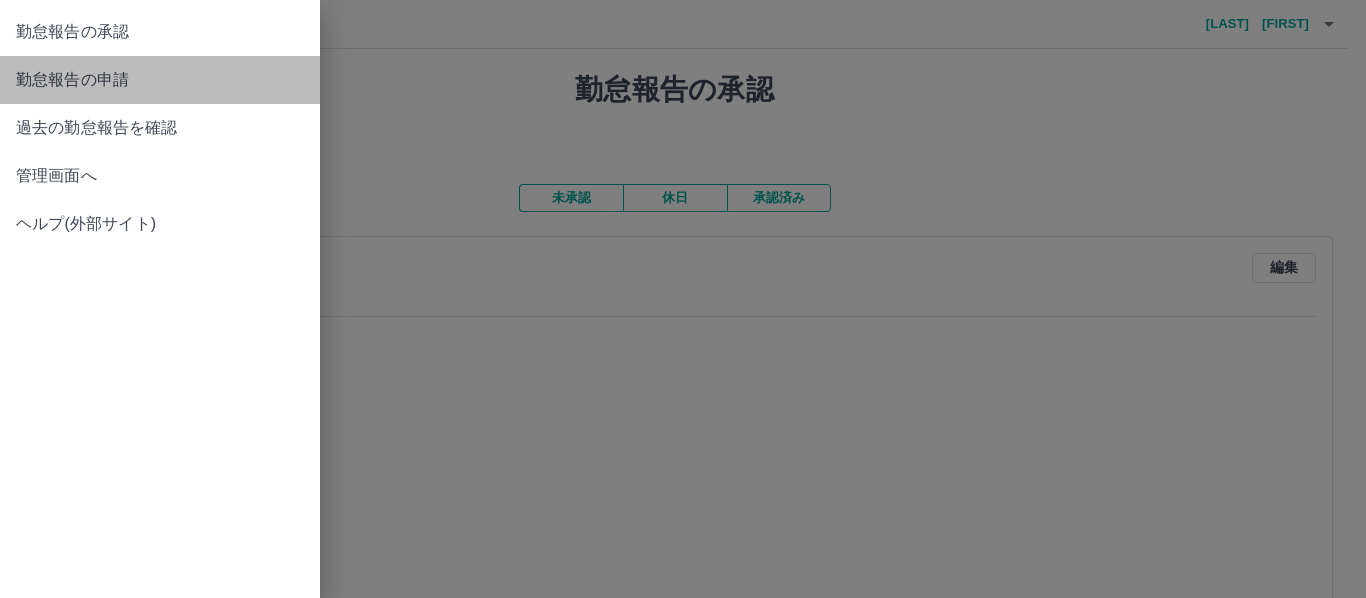 click on "勤怠報告の申請" at bounding box center [160, 80] 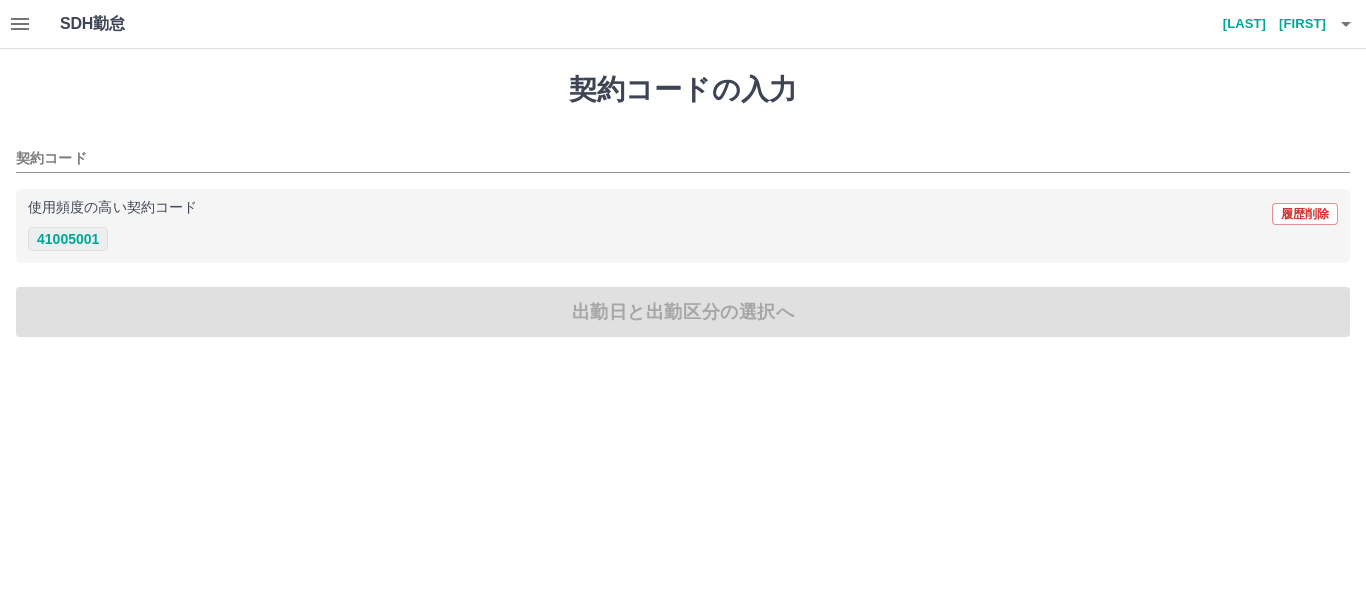 click on "41005001" at bounding box center (68, 239) 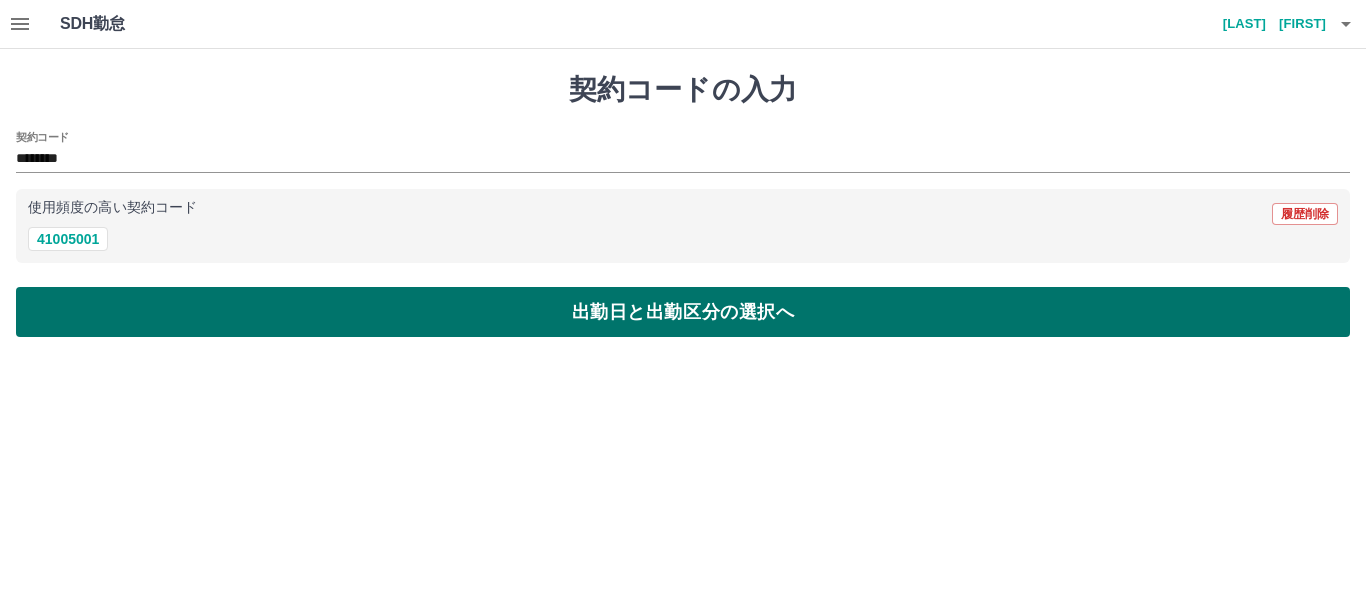 click on "出勤日と出勤区分の選択へ" at bounding box center (683, 312) 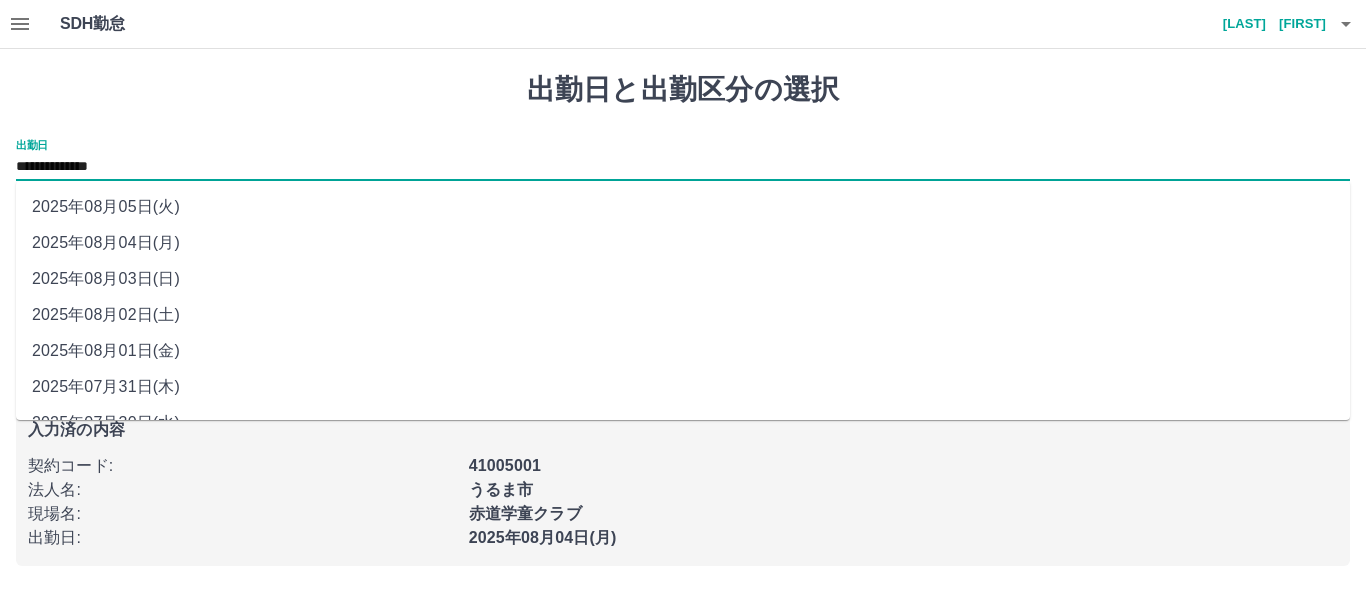 click on "**********" at bounding box center [683, 167] 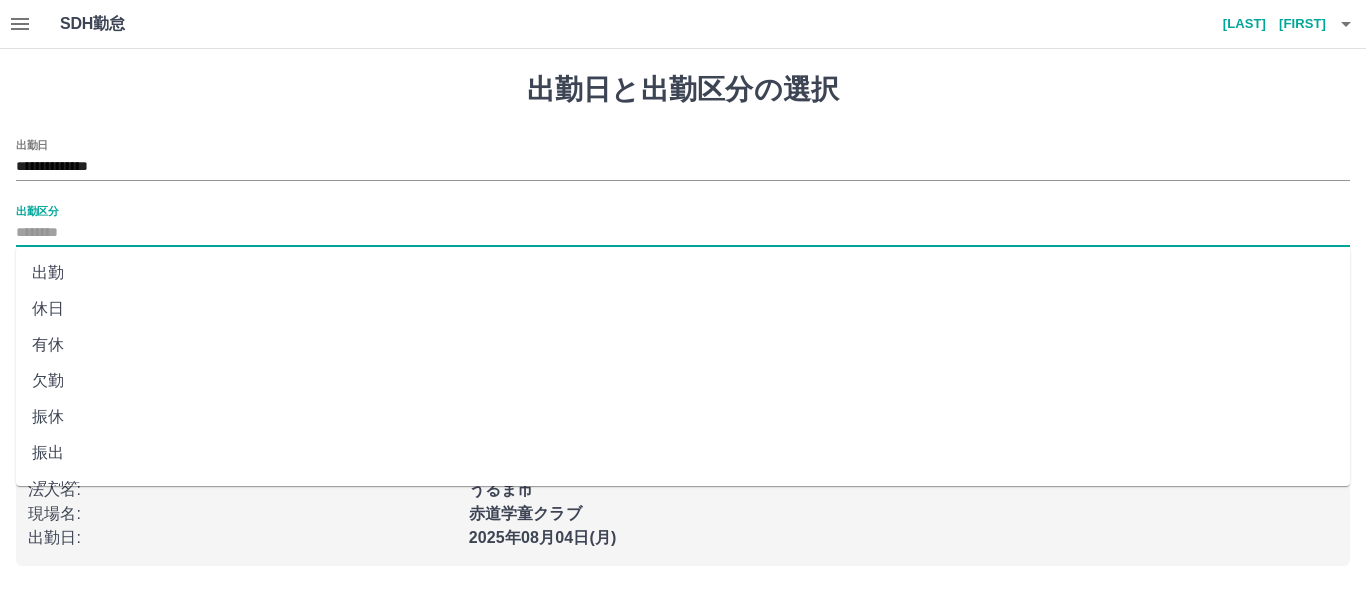 click on "出勤区分" at bounding box center [683, 233] 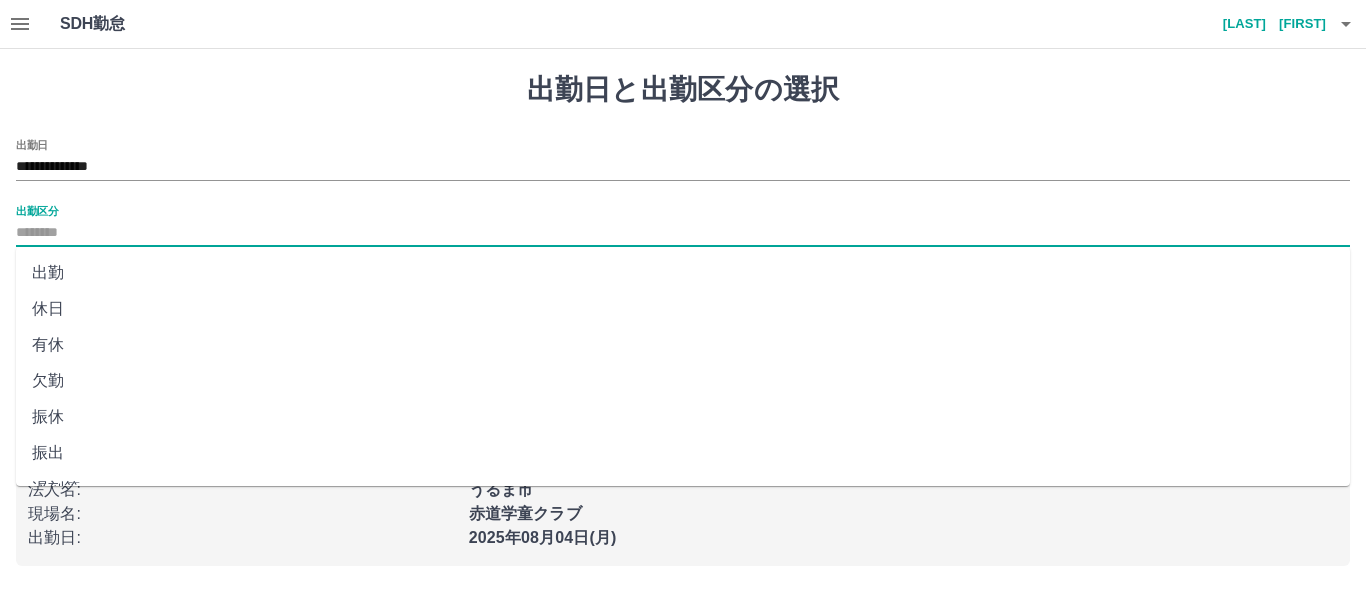 click on "出勤" at bounding box center (683, 273) 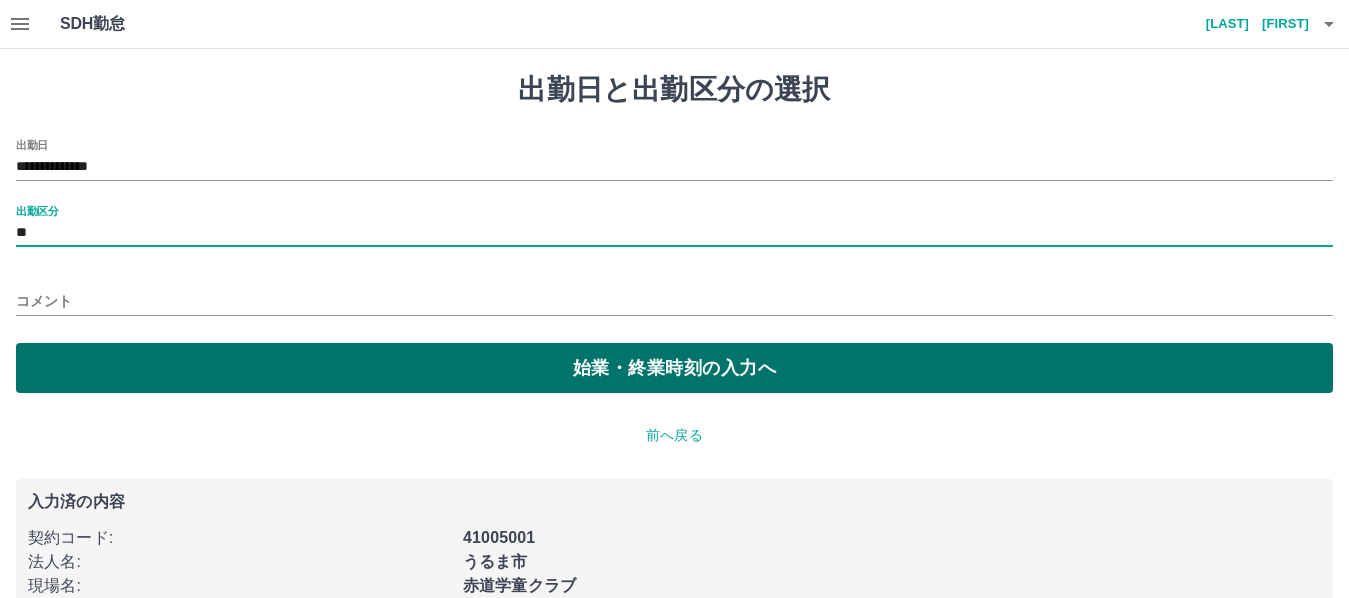click on "始業・終業時刻の入力へ" at bounding box center (674, 368) 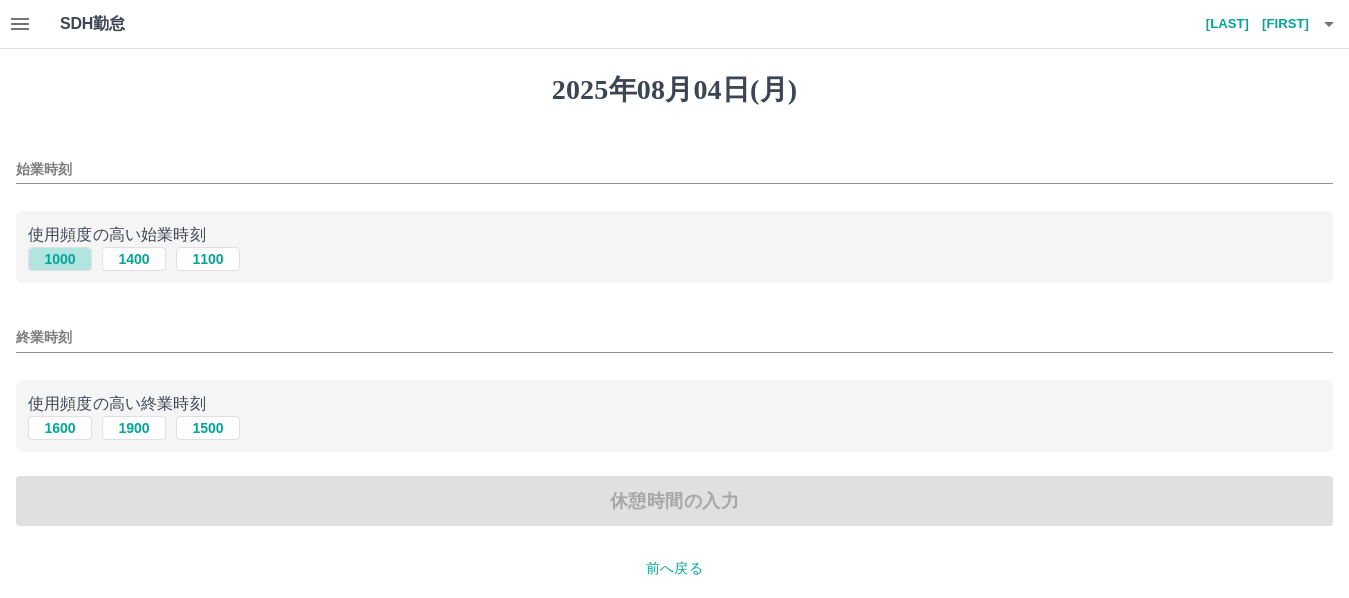 drag, startPoint x: 75, startPoint y: 261, endPoint x: 59, endPoint y: 332, distance: 72.780495 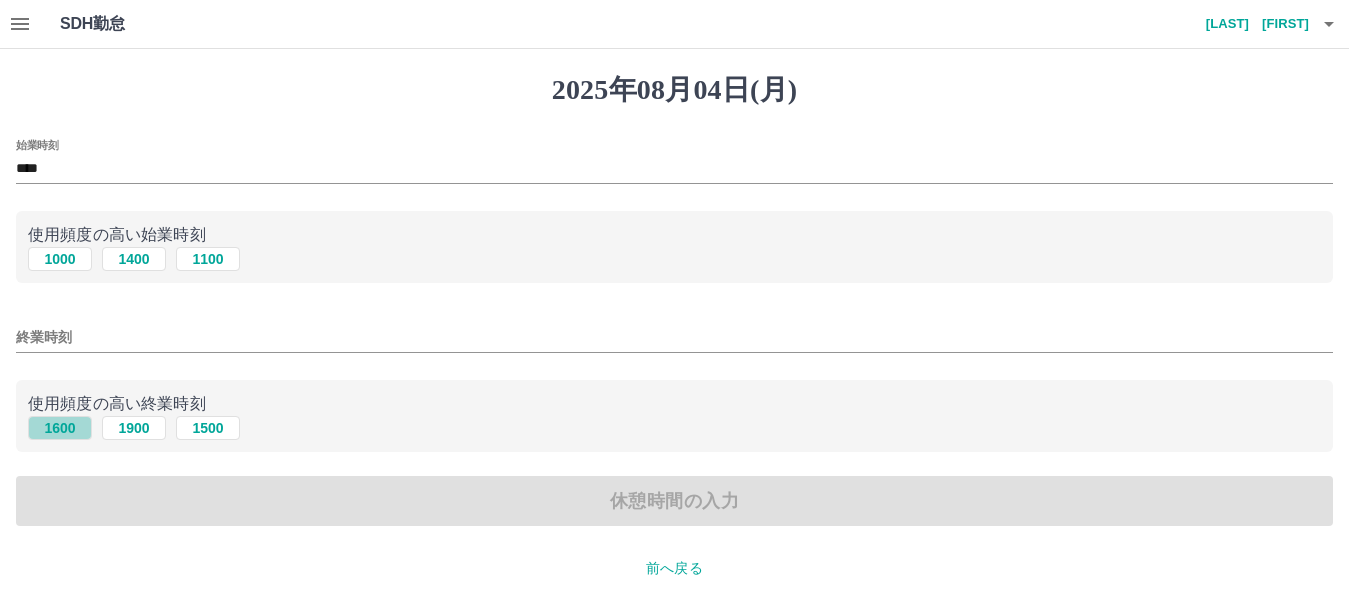 click on "1600" at bounding box center (60, 428) 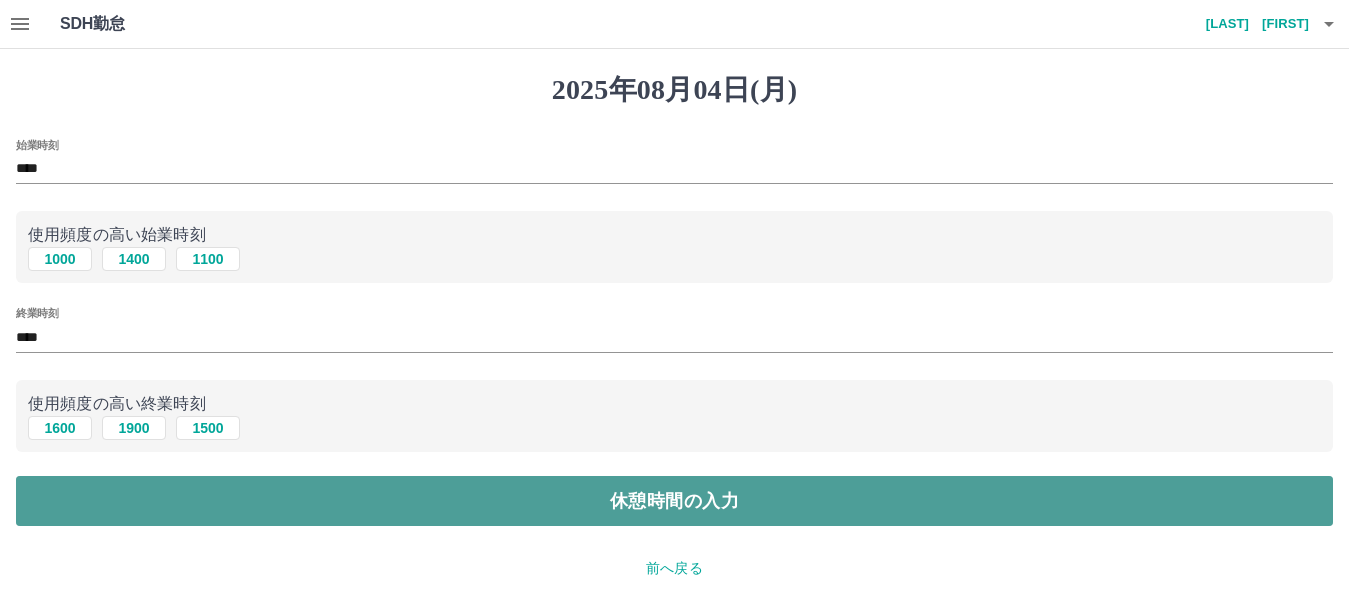 click on "休憩時間の入力" at bounding box center (674, 501) 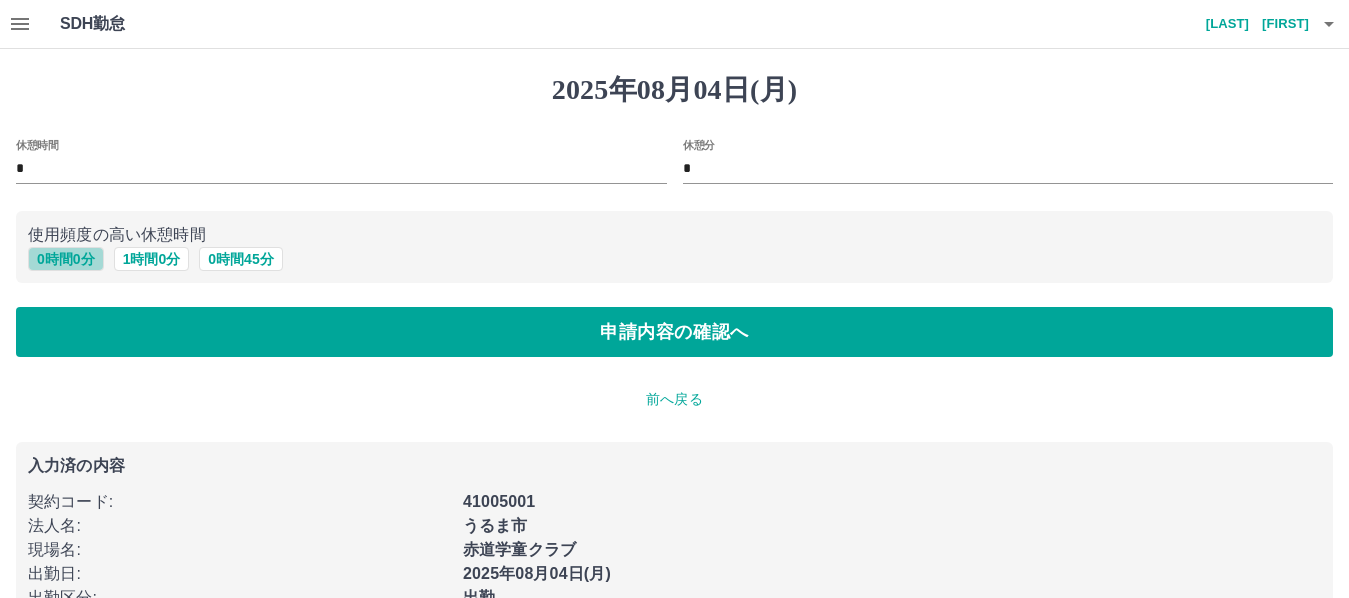 click on "0 時間 0 分" at bounding box center (66, 259) 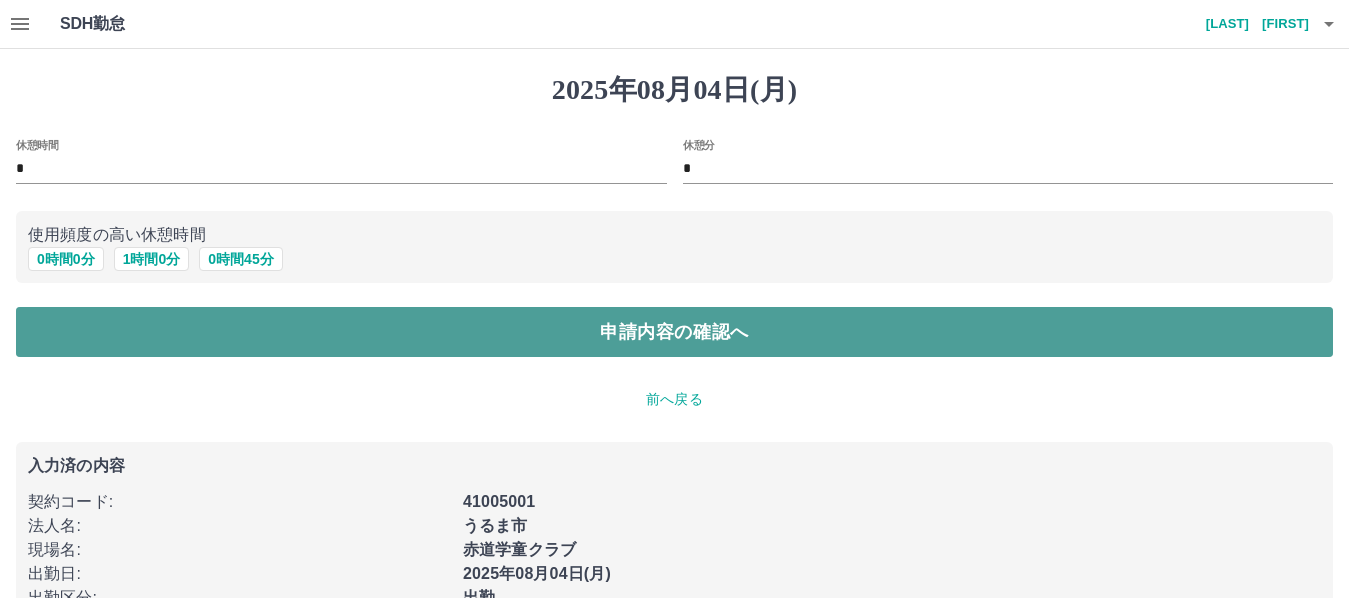click on "申請内容の確認へ" at bounding box center [674, 332] 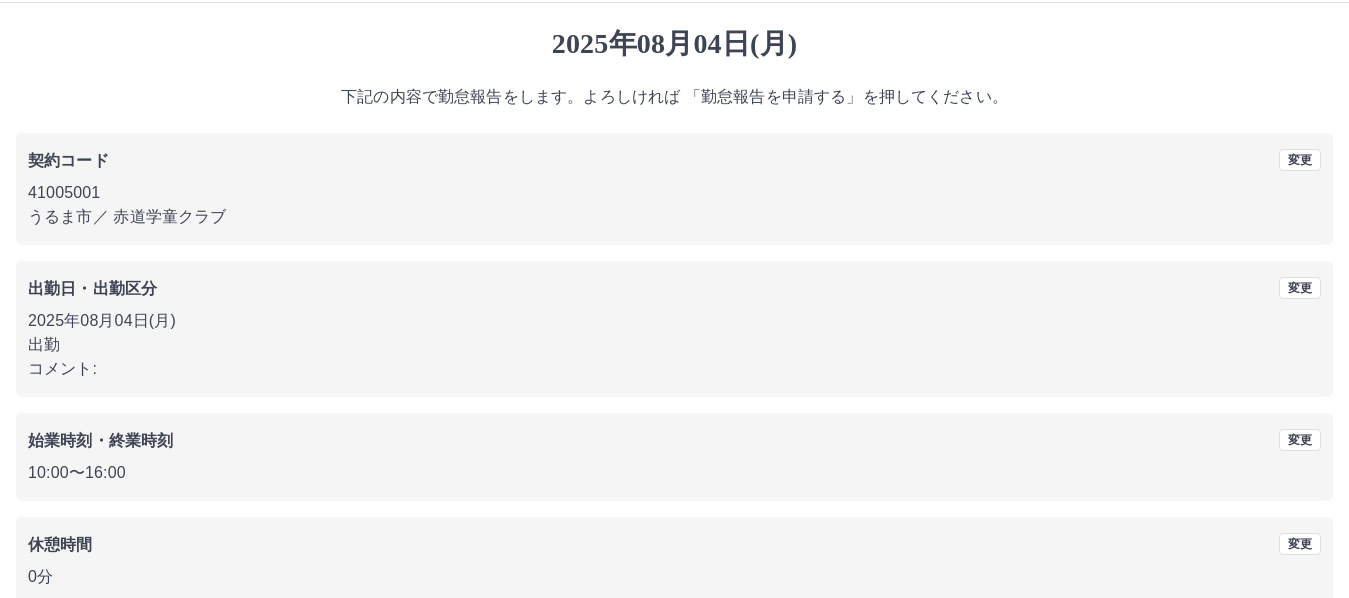 scroll, scrollTop: 151, scrollLeft: 0, axis: vertical 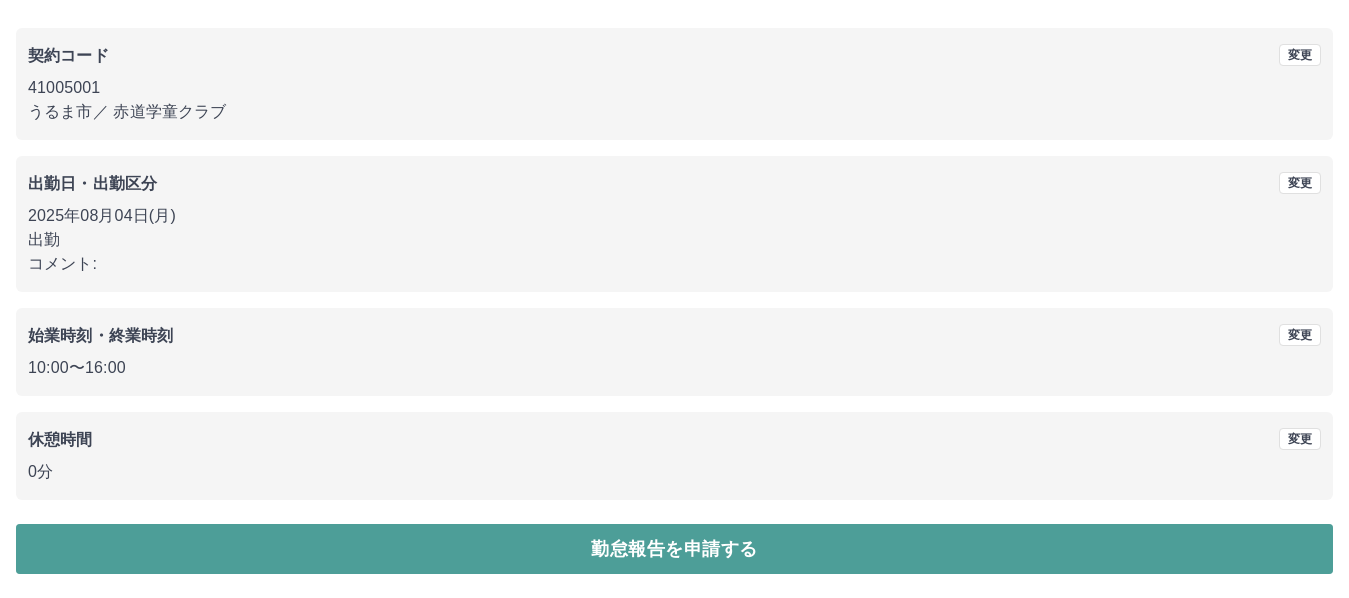 click on "勤怠報告を申請する" at bounding box center (674, 549) 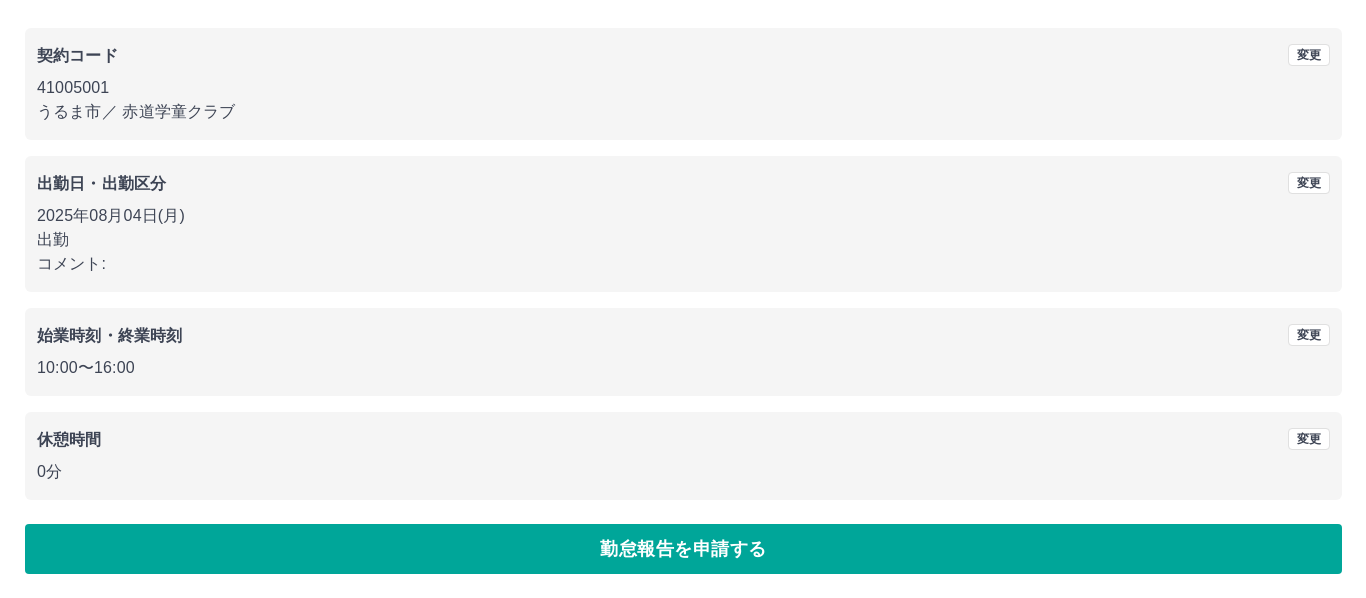 scroll, scrollTop: 0, scrollLeft: 0, axis: both 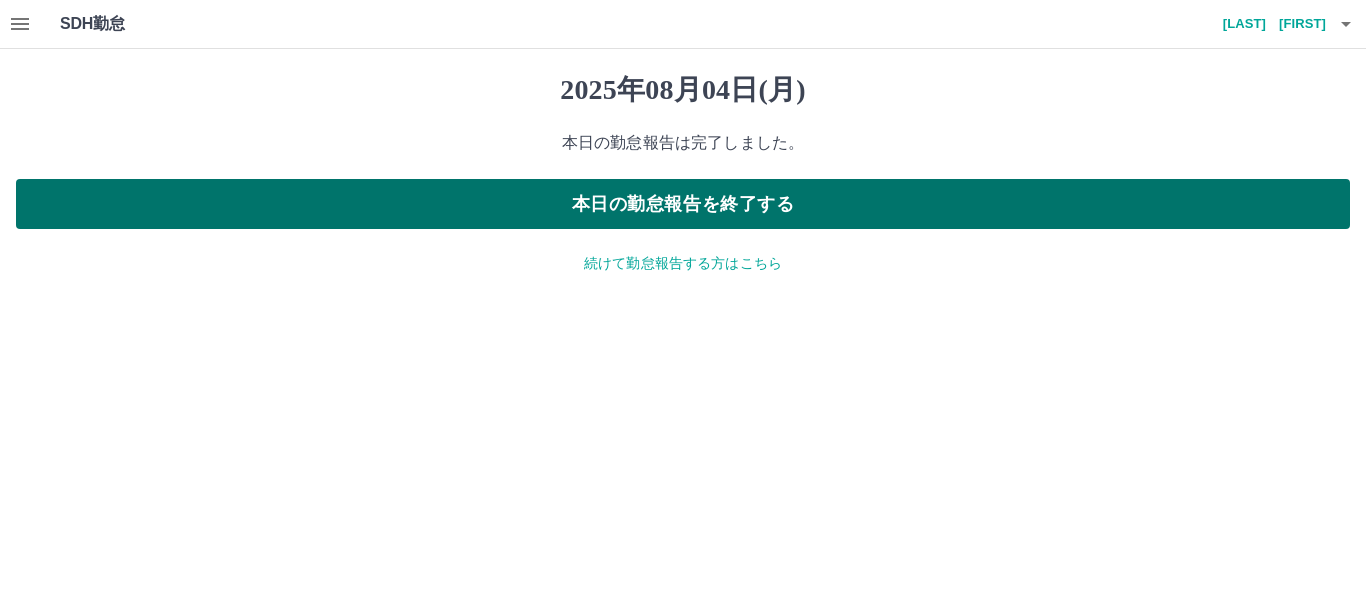click on "本日の勤怠報告を終了する" at bounding box center [683, 204] 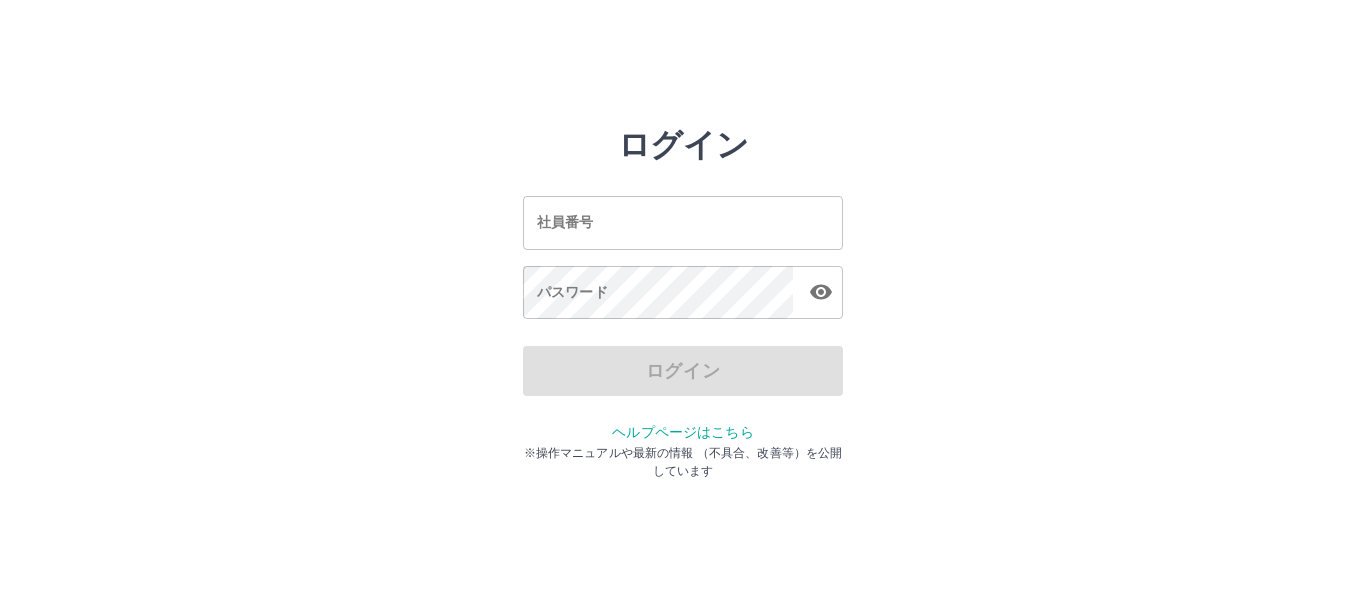 scroll, scrollTop: 0, scrollLeft: 0, axis: both 